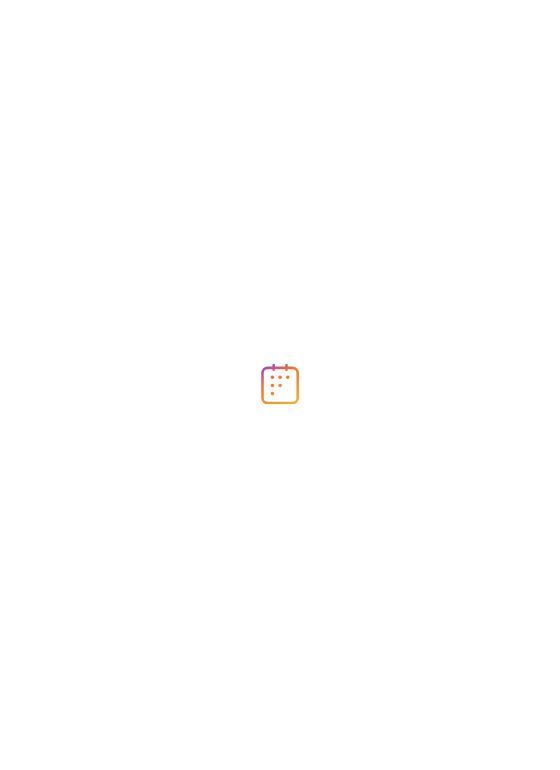 scroll, scrollTop: 0, scrollLeft: 0, axis: both 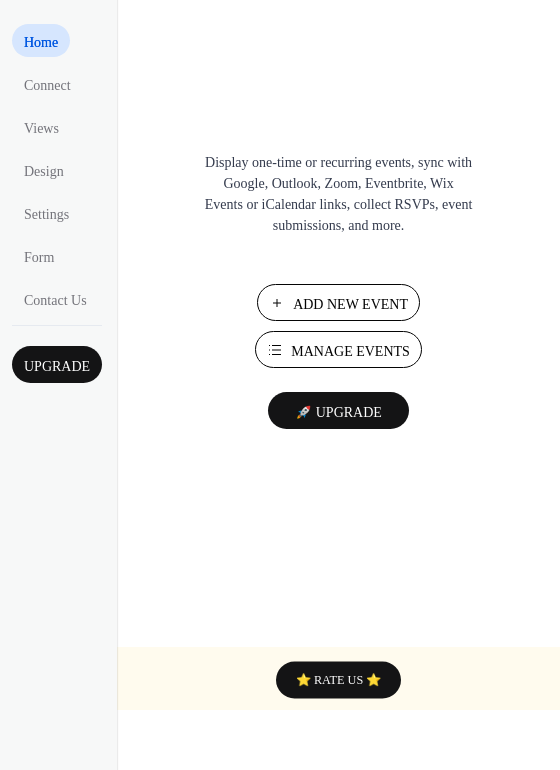 click on "Manage Events" at bounding box center [350, 351] 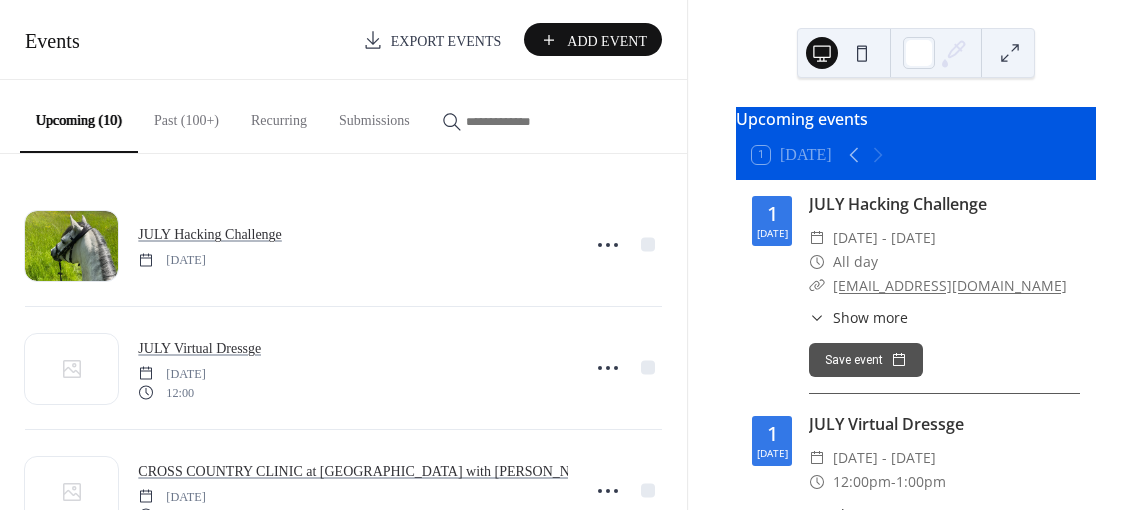 scroll, scrollTop: 0, scrollLeft: 0, axis: both 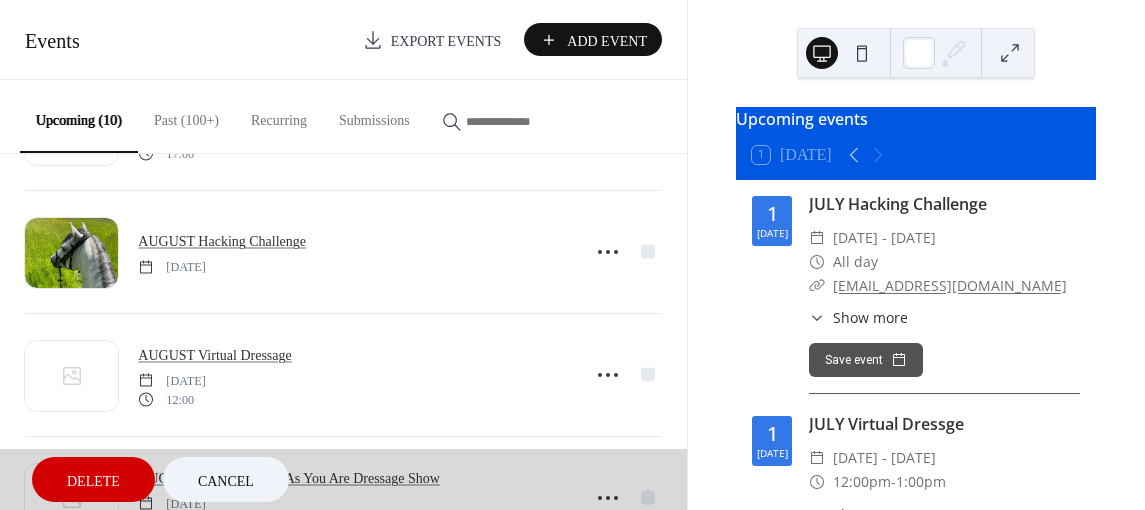 click on "Past  (100+)" at bounding box center [186, 115] 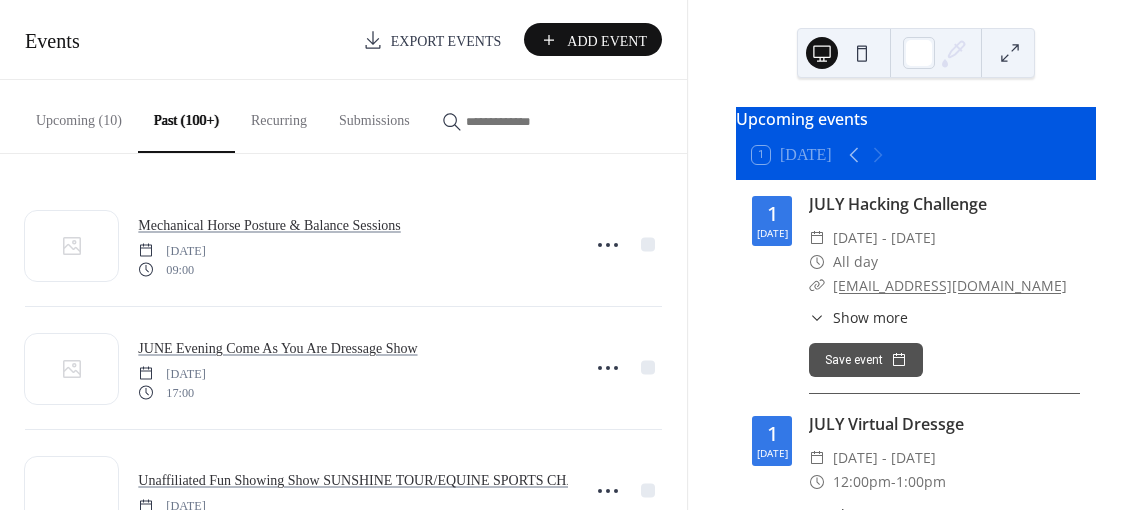 type 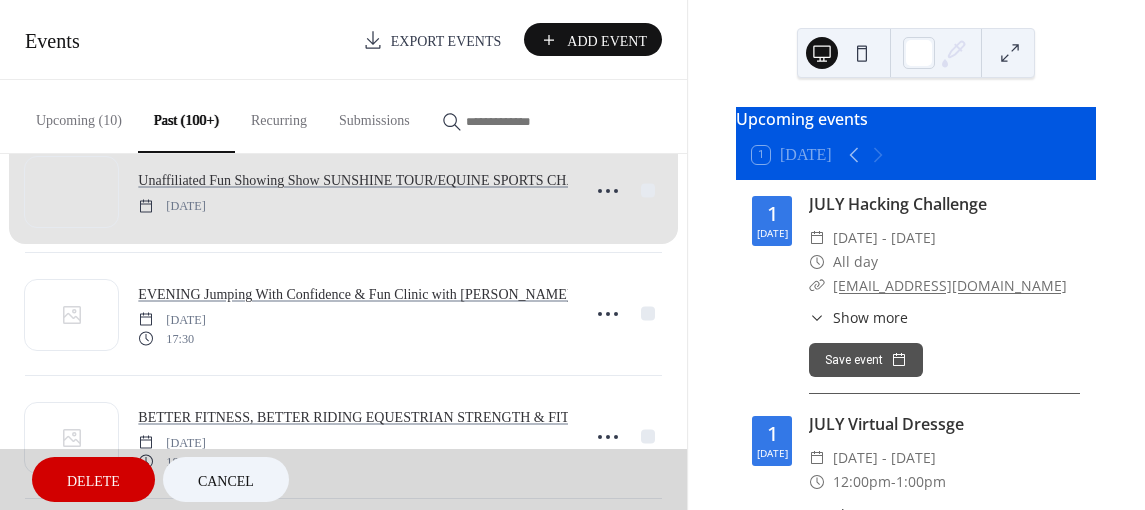 scroll, scrollTop: 304, scrollLeft: 0, axis: vertical 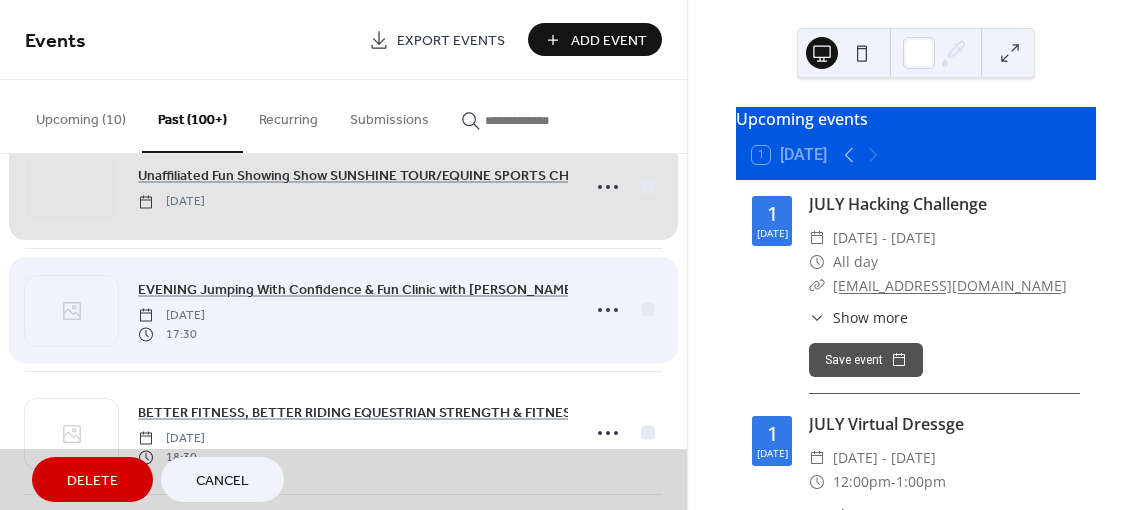 click on "EVENING  Jumping With Confidence & Fun Clinic with Esmee Emeny OPEN TO ALL Friday, June 20, 2025 17:30" at bounding box center [343, 309] 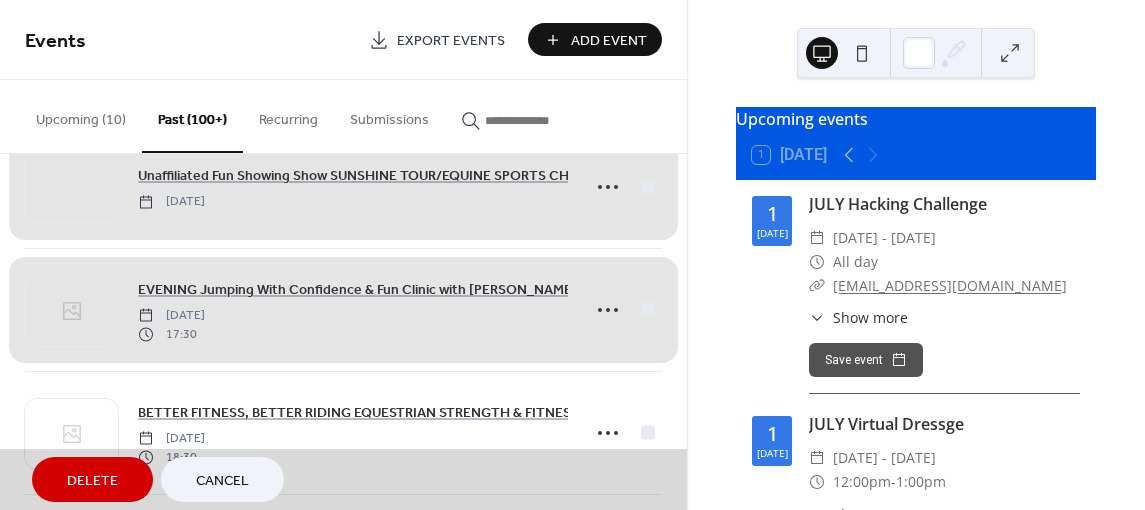 click on "EVENING  Jumping With Confidence & Fun Clinic with Esmee Emeny OPEN TO ALL Friday, June 20, 2025 17:30" at bounding box center [343, 309] 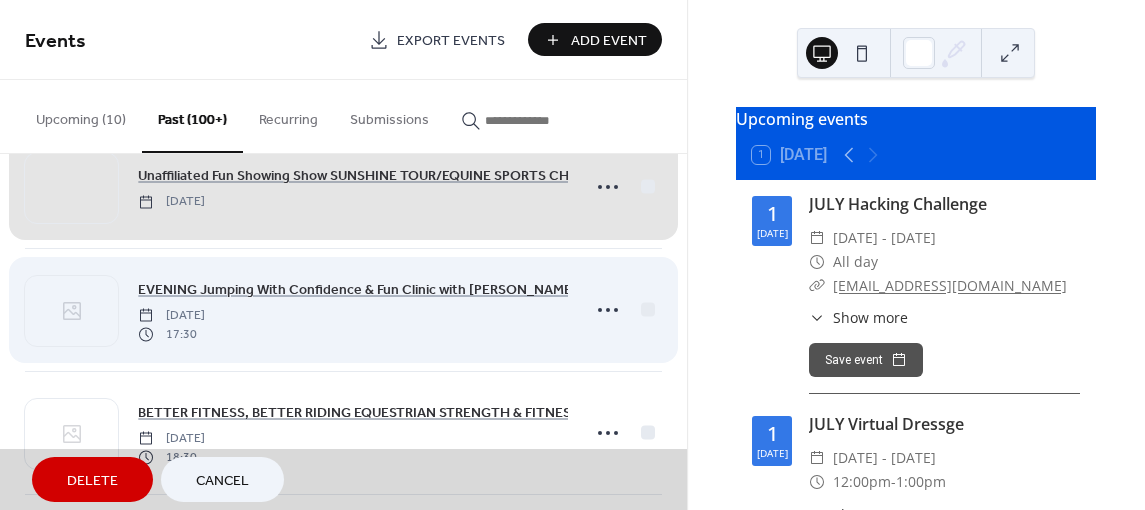 click on "EVENING  Jumping With Confidence & Fun Clinic with Esmee Emeny OPEN TO ALL Friday, June 20, 2025 17:30" at bounding box center (343, 309) 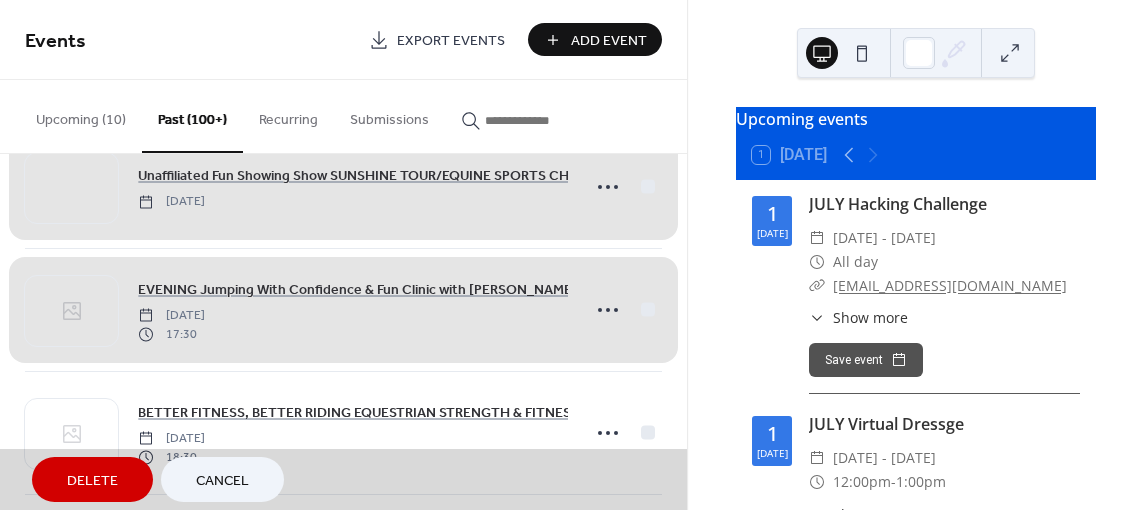 click on "EVENING  Jumping With Confidence & Fun Clinic with Esmee Emeny OPEN TO ALL Friday, June 20, 2025 17:30" at bounding box center (343, 309) 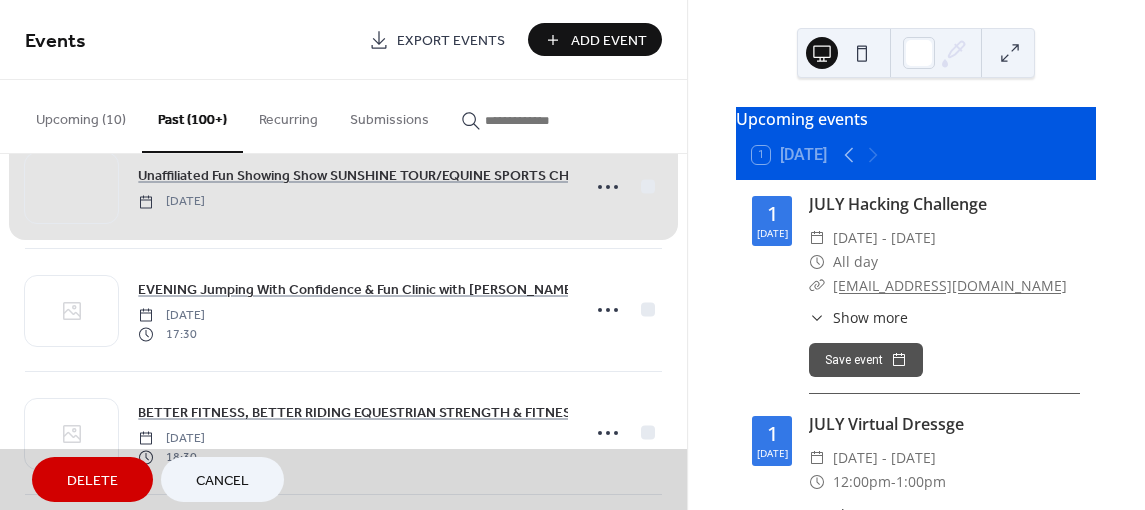 click on "Unaffiliated Fun Showing Show SUNSHINE TOUR/EQUINE SPORTS CHAMPS QUALIFIERS Sunday, June 22, 2025" at bounding box center (343, 186) 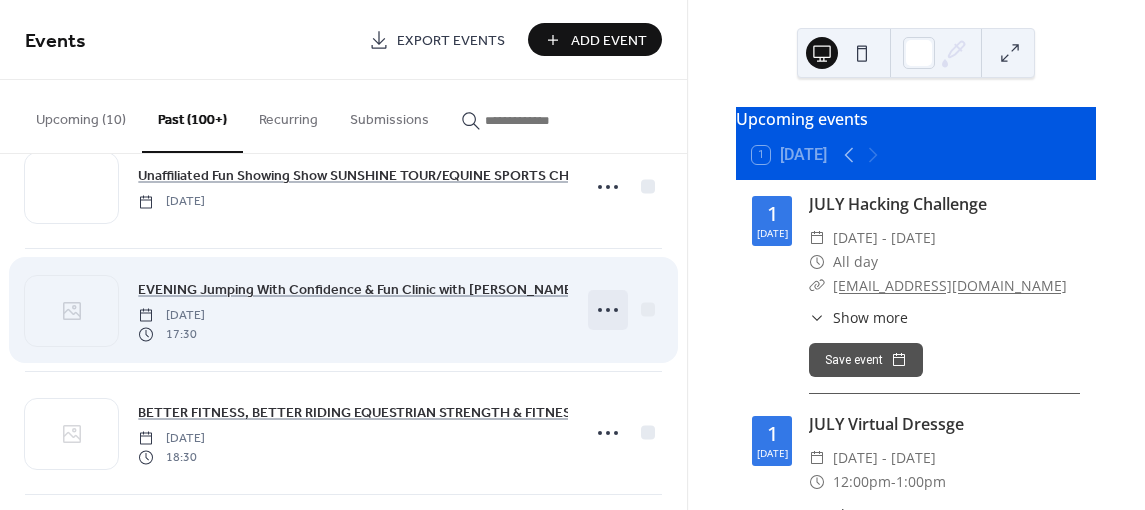 click 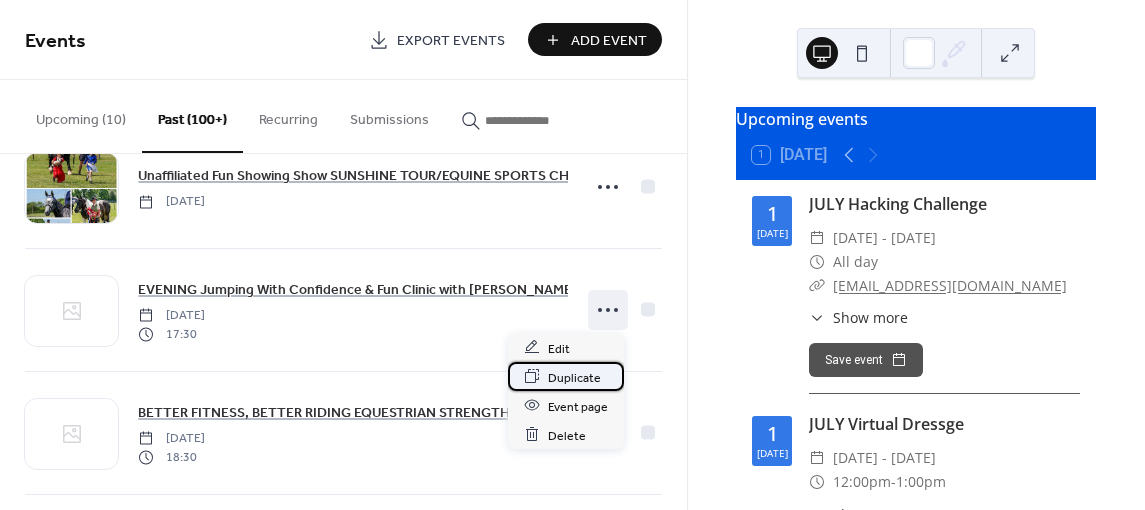 click on "Duplicate" at bounding box center [574, 377] 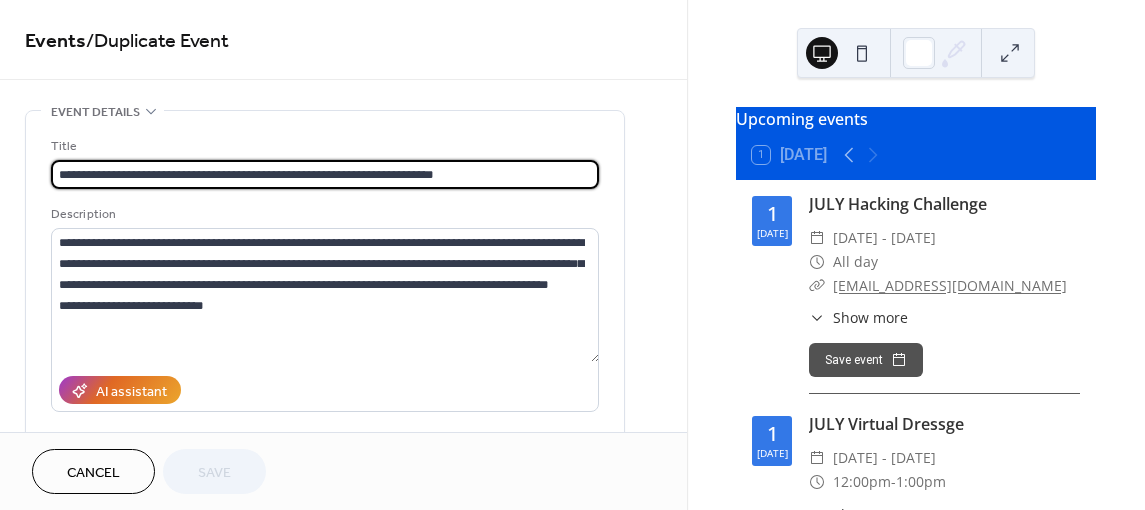 drag, startPoint x: 423, startPoint y: 165, endPoint x: 342, endPoint y: 162, distance: 81.055534 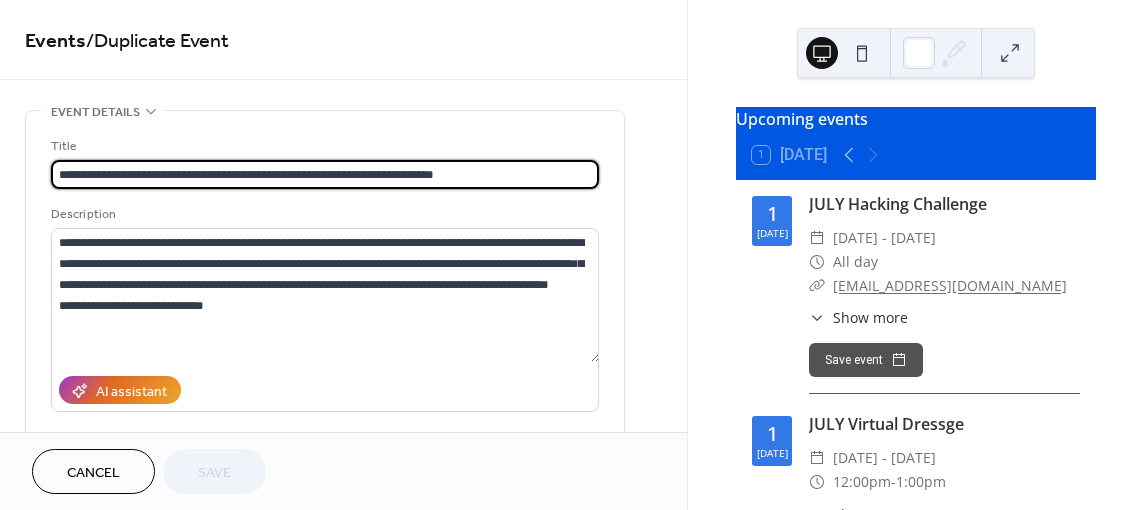 click on "**********" at bounding box center (325, 174) 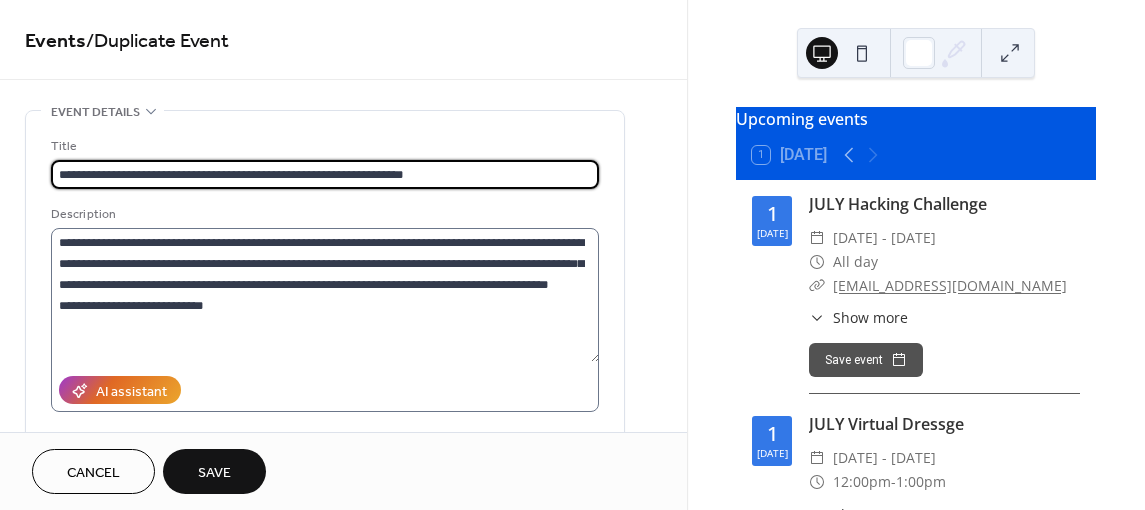 type on "**********" 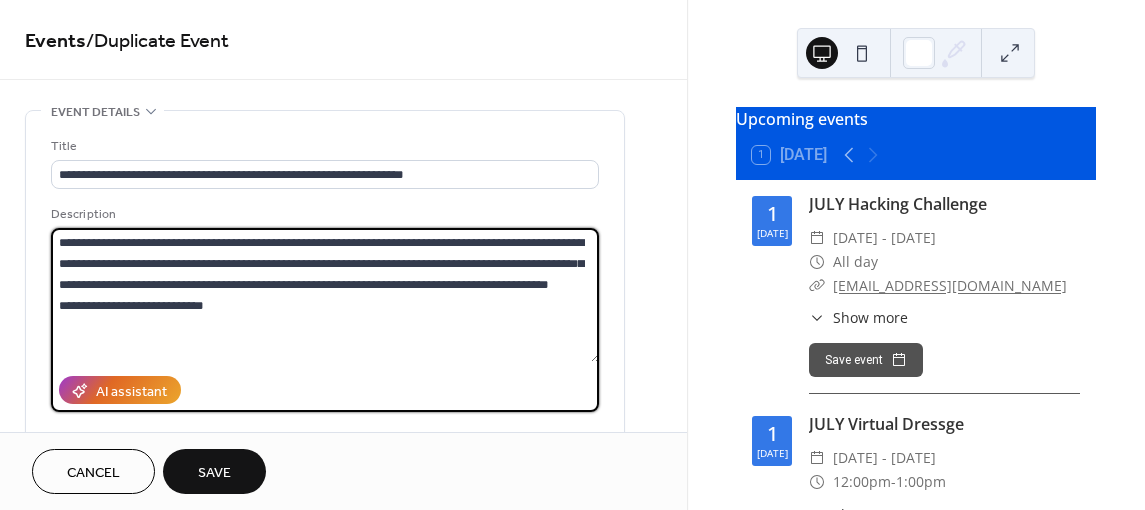 click on "**********" at bounding box center (325, 295) 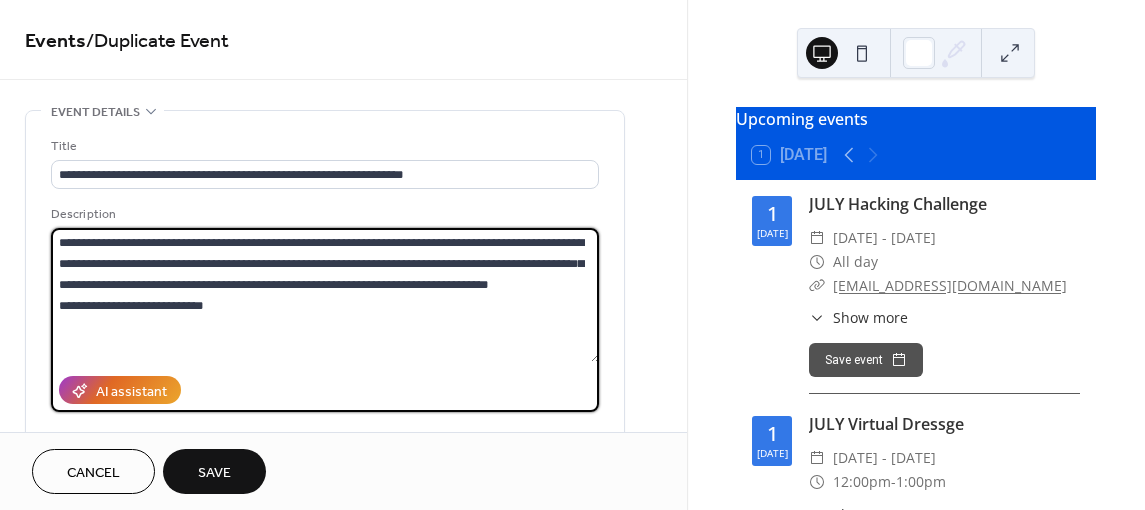 type on "**********" 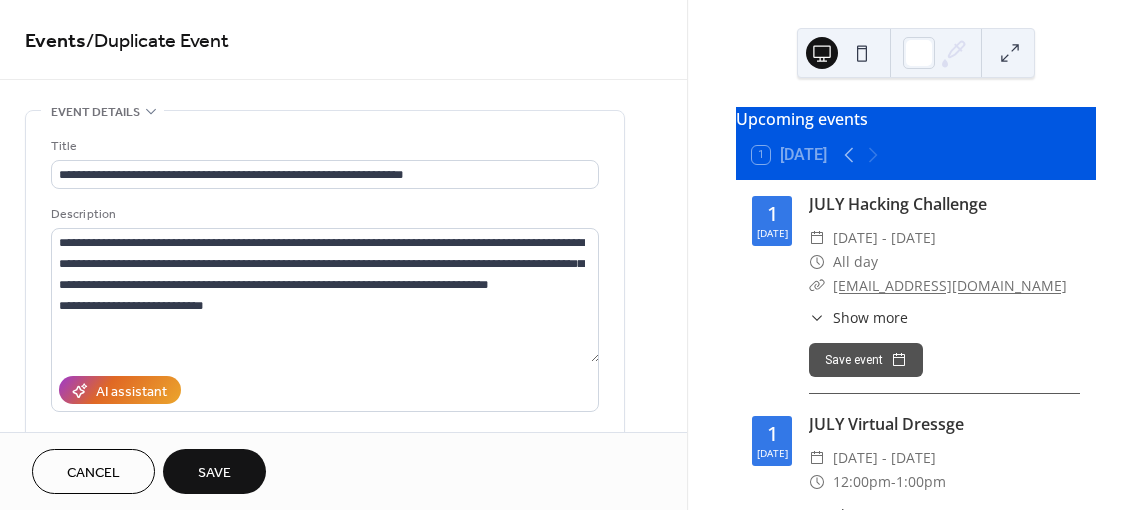 click on "**********" at bounding box center [343, 216] 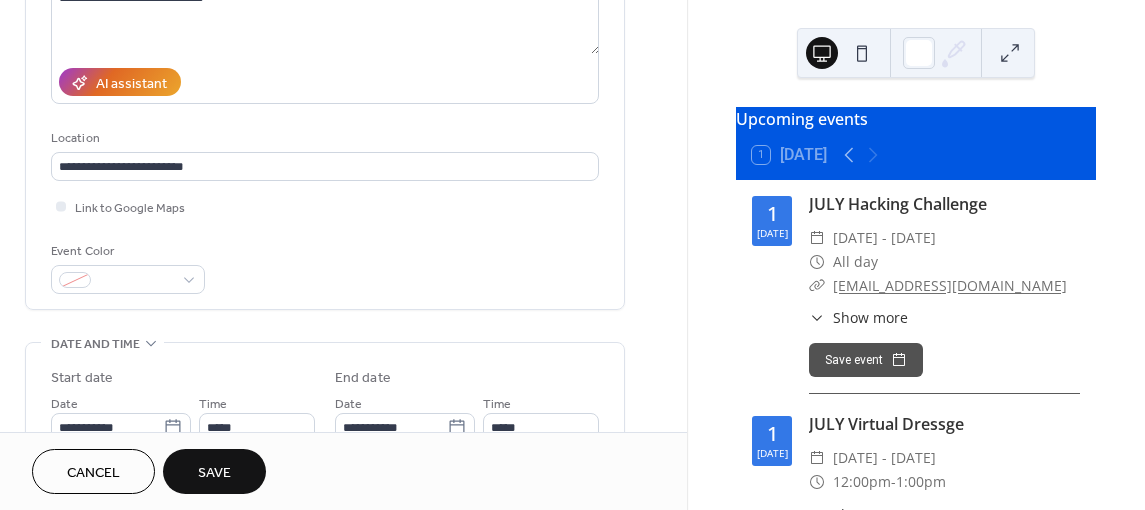 scroll, scrollTop: 310, scrollLeft: 0, axis: vertical 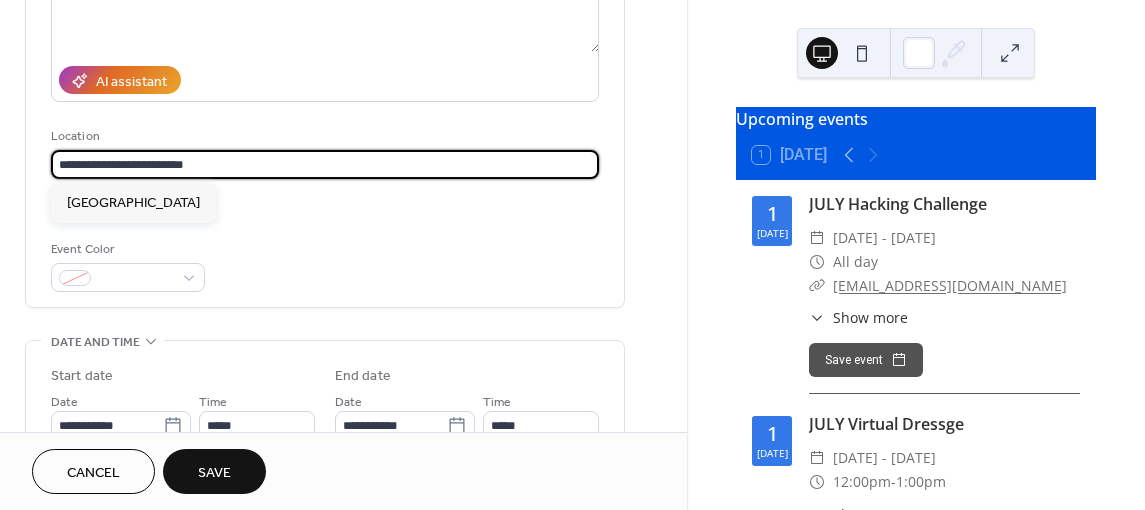 drag, startPoint x: 245, startPoint y: 163, endPoint x: -30, endPoint y: 150, distance: 275.3071 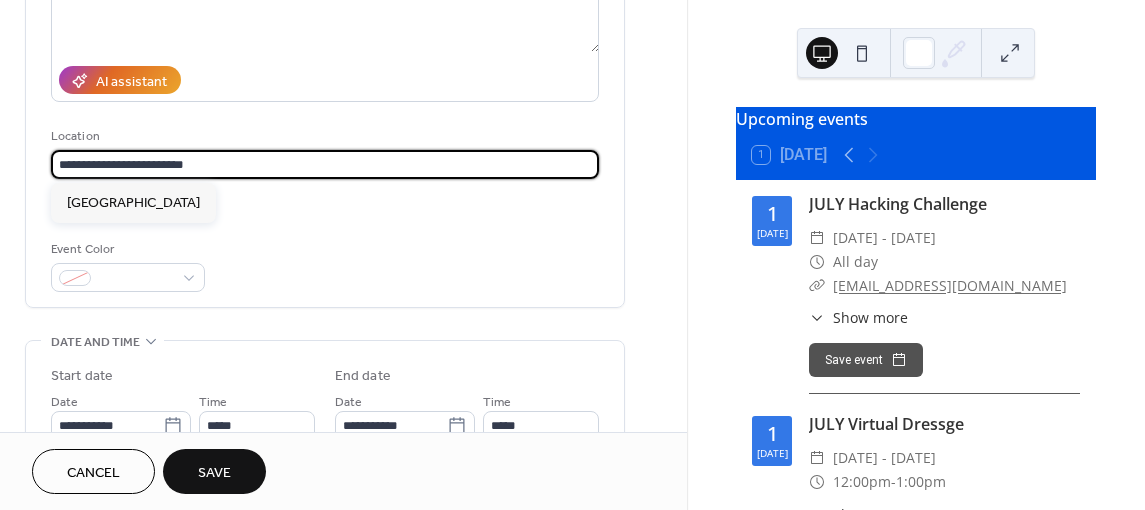 click on "**********" at bounding box center [572, 255] 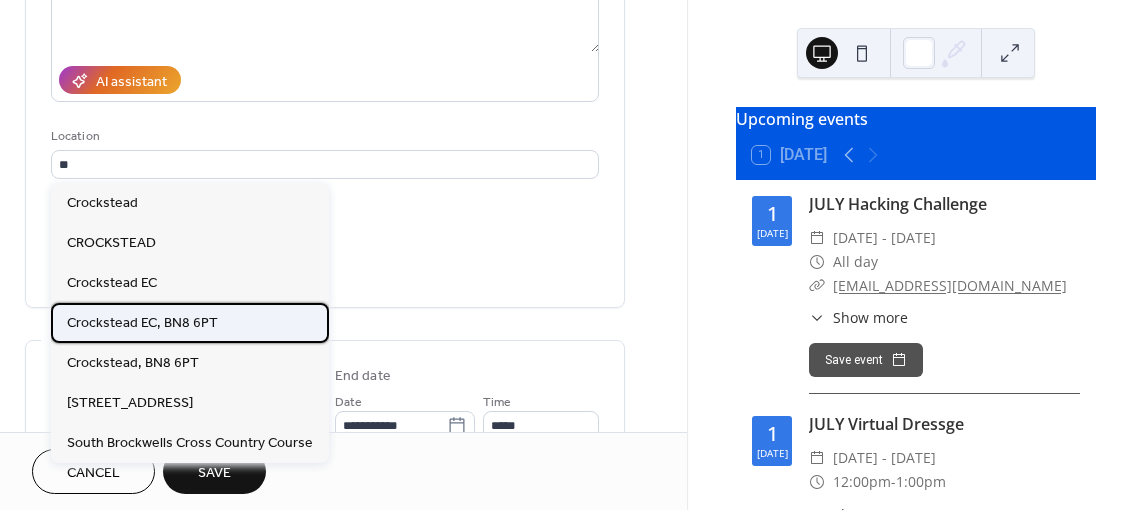 click on "Crockstead EC, BN8 6PT" at bounding box center [142, 322] 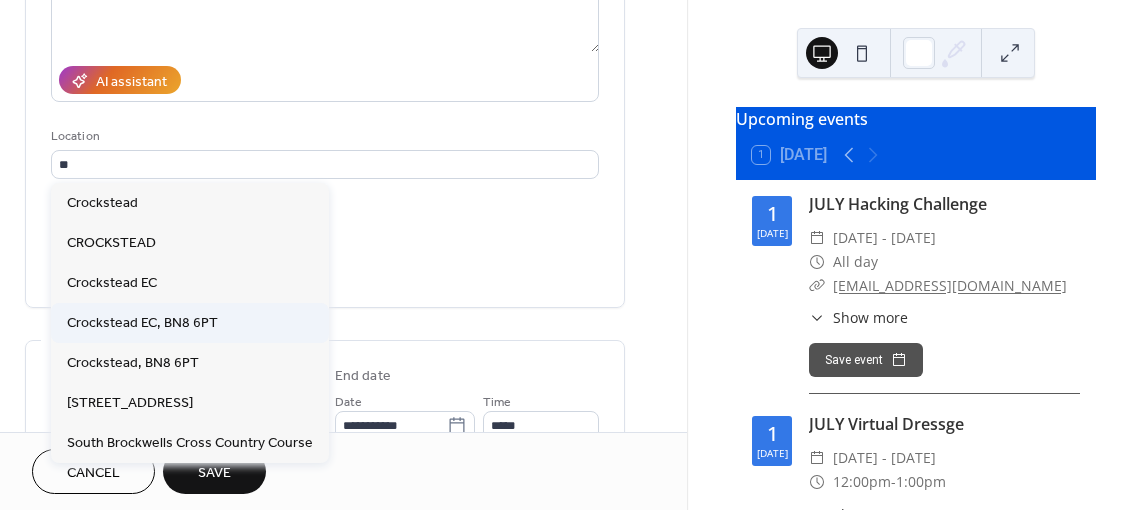 type on "**********" 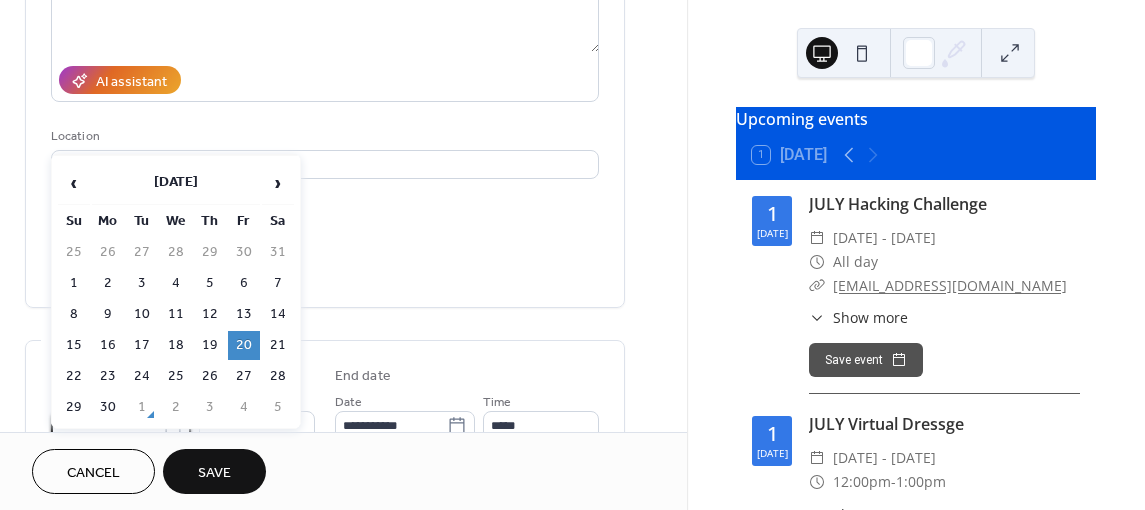 click on "**********" at bounding box center [107, 425] 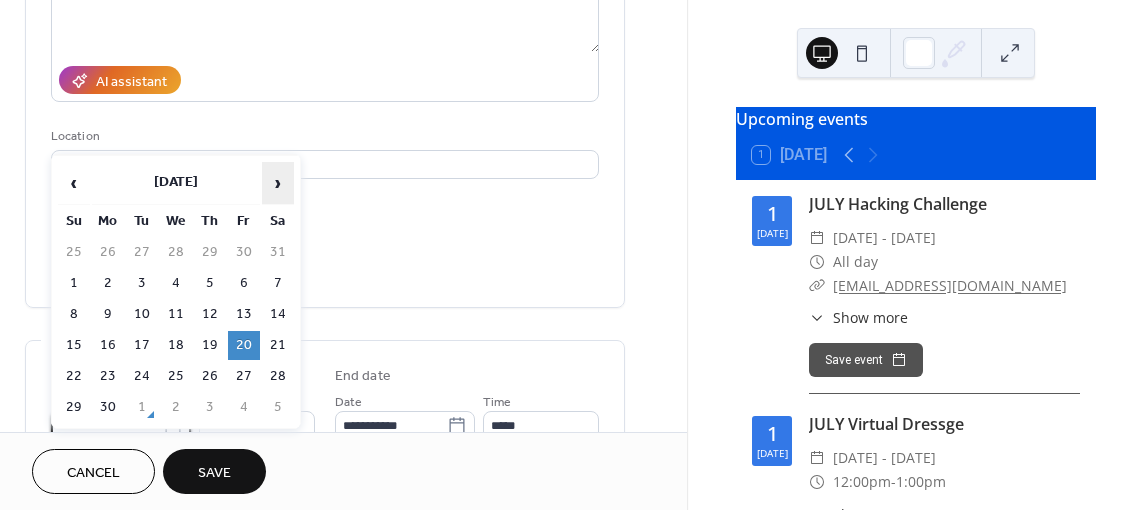 click on "›" at bounding box center [278, 183] 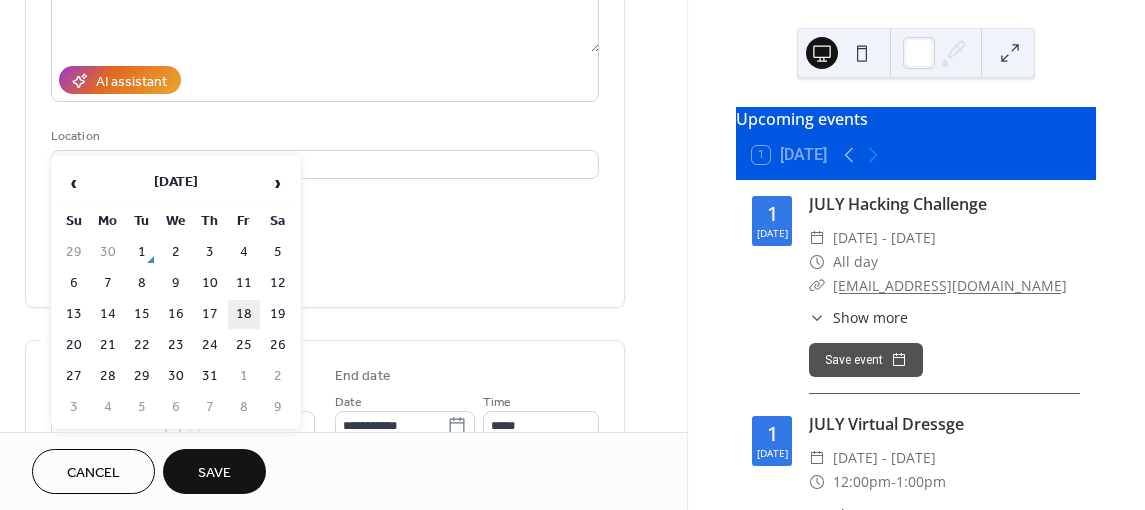 click on "18" at bounding box center (244, 314) 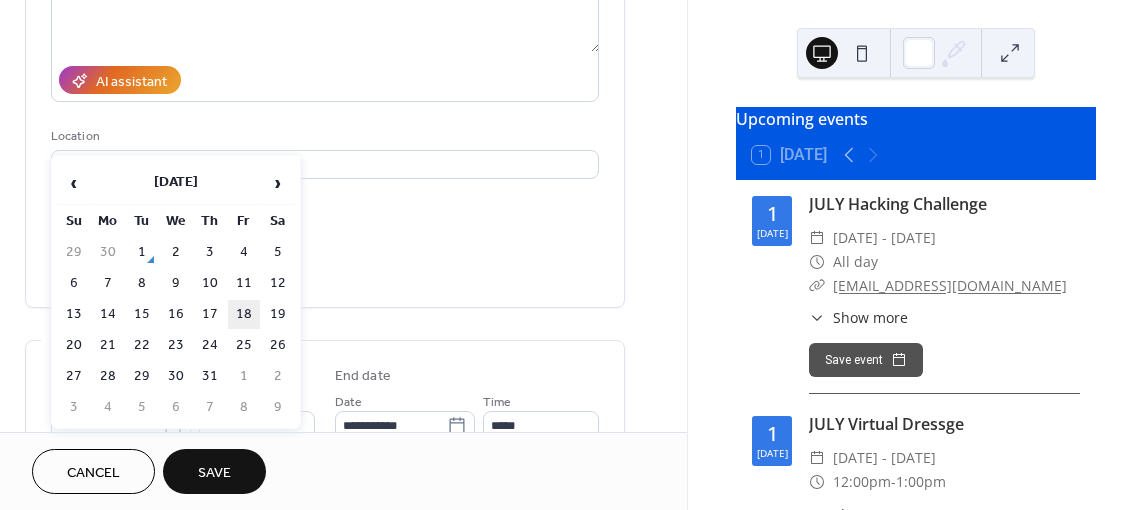 type on "**********" 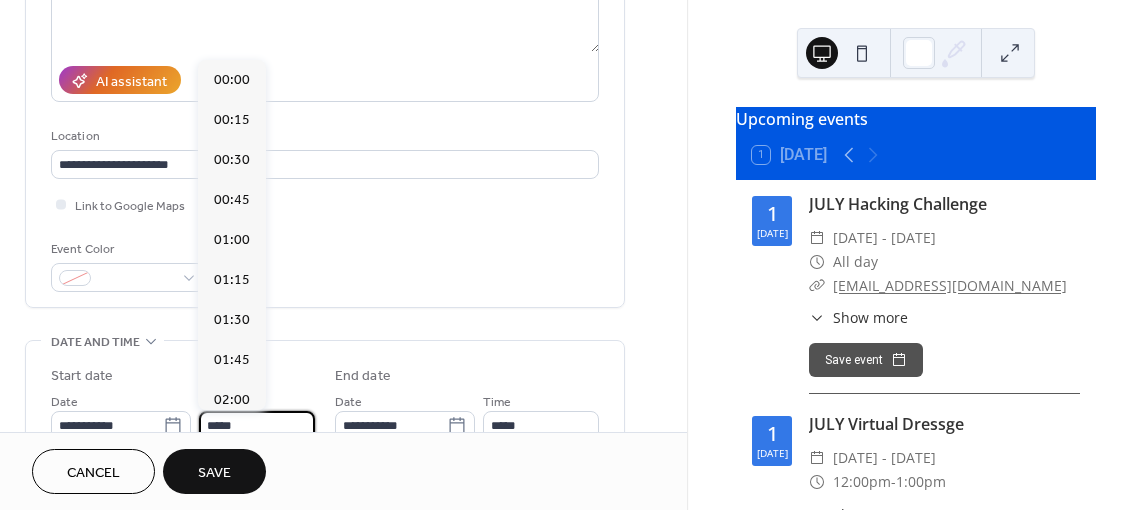scroll, scrollTop: 2823, scrollLeft: 0, axis: vertical 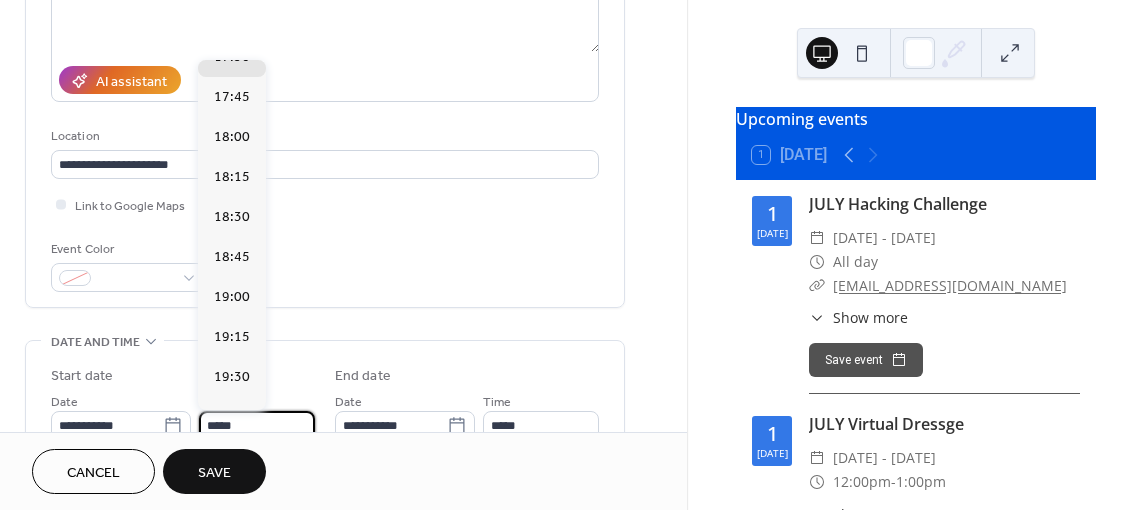 drag, startPoint x: 251, startPoint y: 411, endPoint x: -31, endPoint y: 421, distance: 282.17725 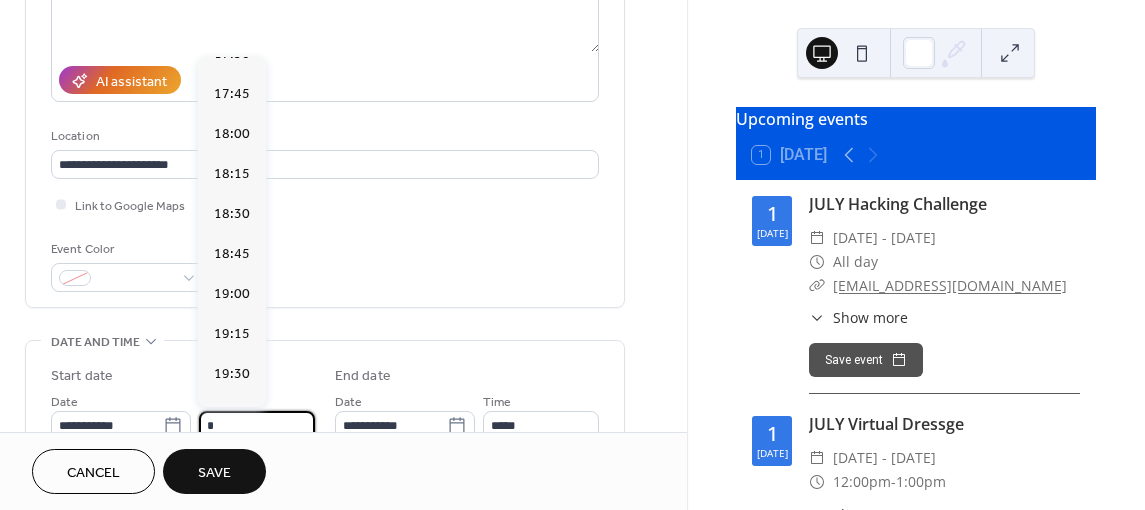 scroll, scrollTop: 312, scrollLeft: 0, axis: vertical 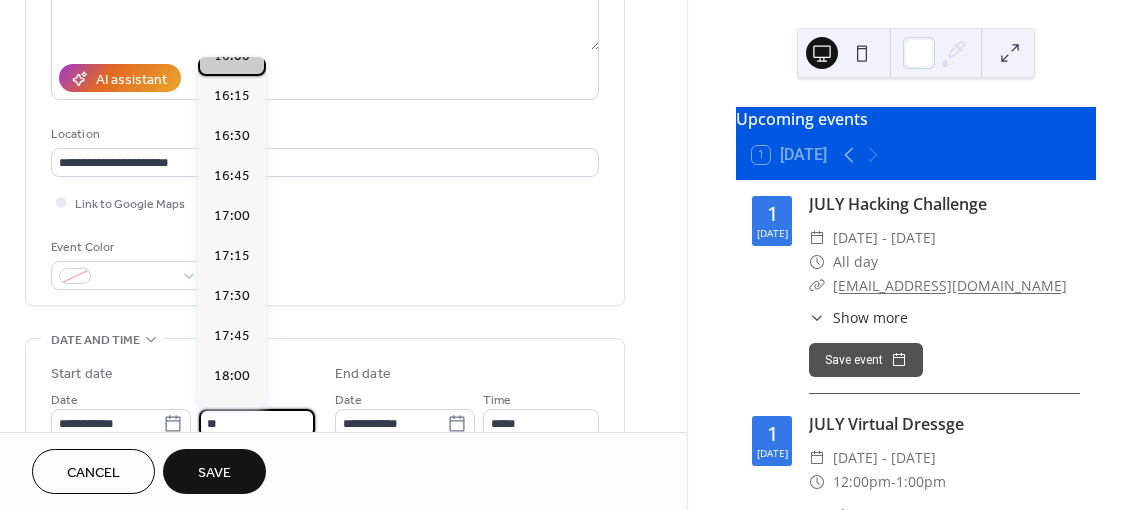 click on "16:00" at bounding box center (232, 56) 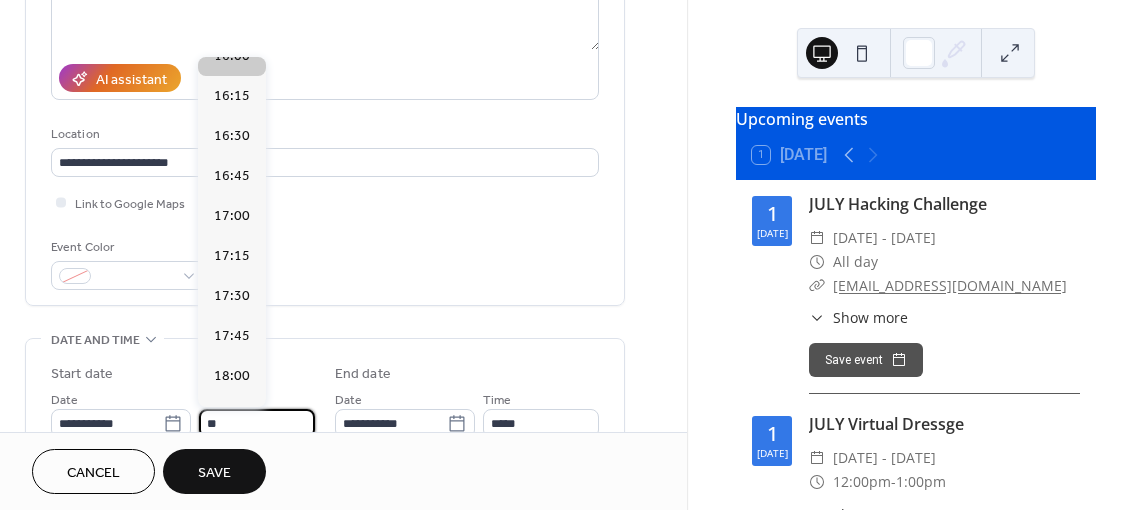 type on "*****" 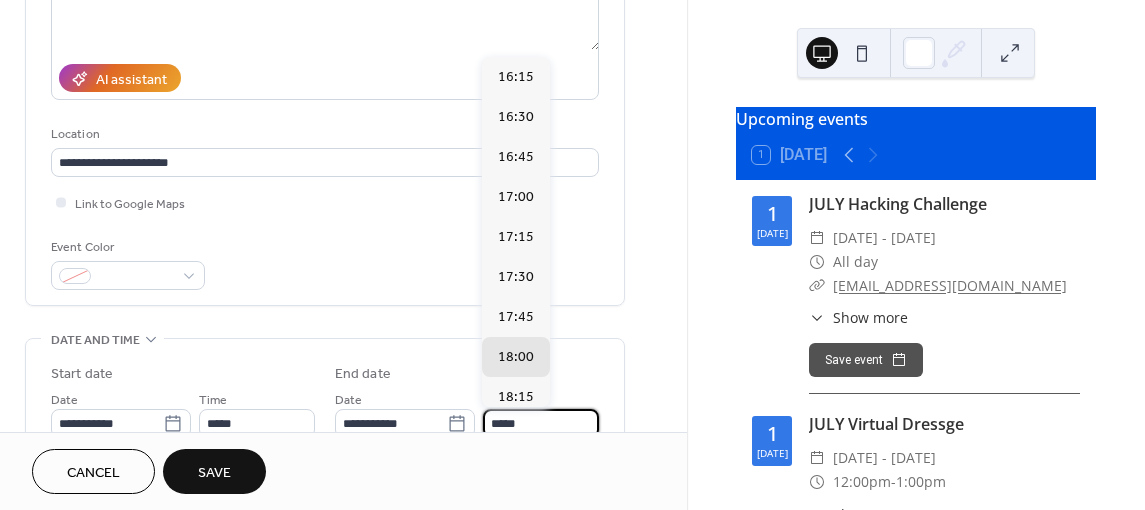 drag, startPoint x: 537, startPoint y: 418, endPoint x: 253, endPoint y: 402, distance: 284.45035 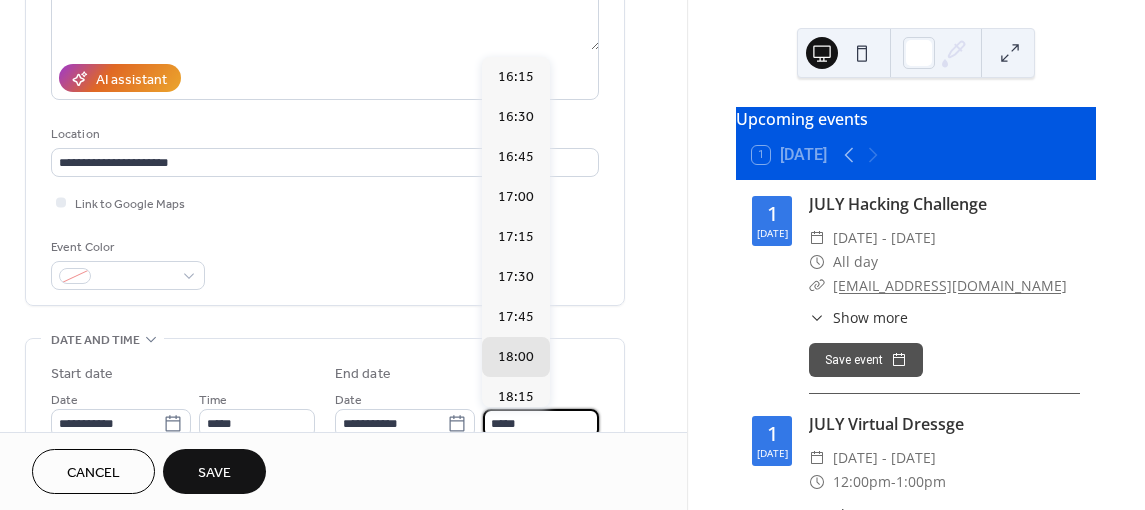 click on "**********" at bounding box center (325, 401) 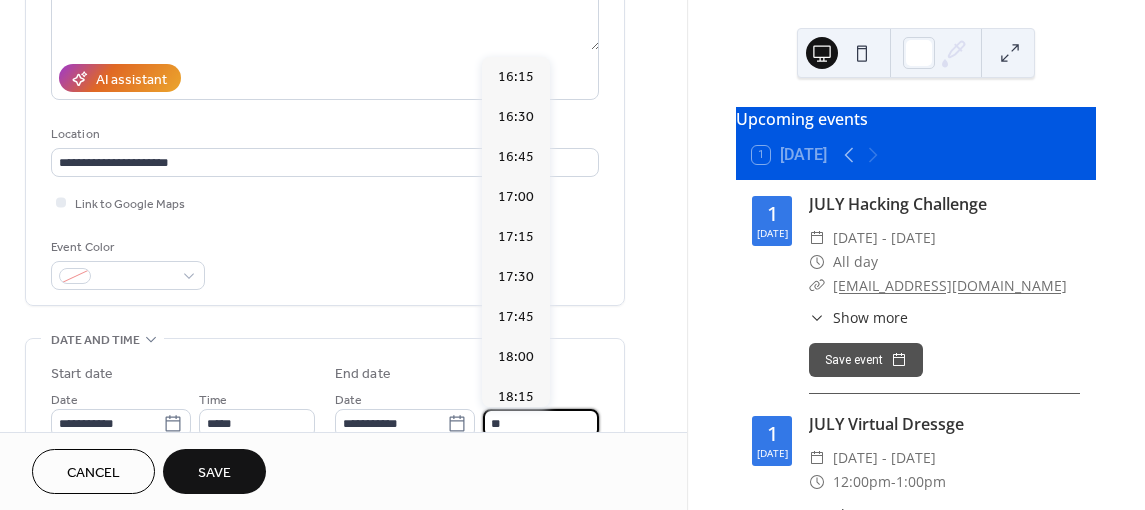 scroll, scrollTop: 444, scrollLeft: 0, axis: vertical 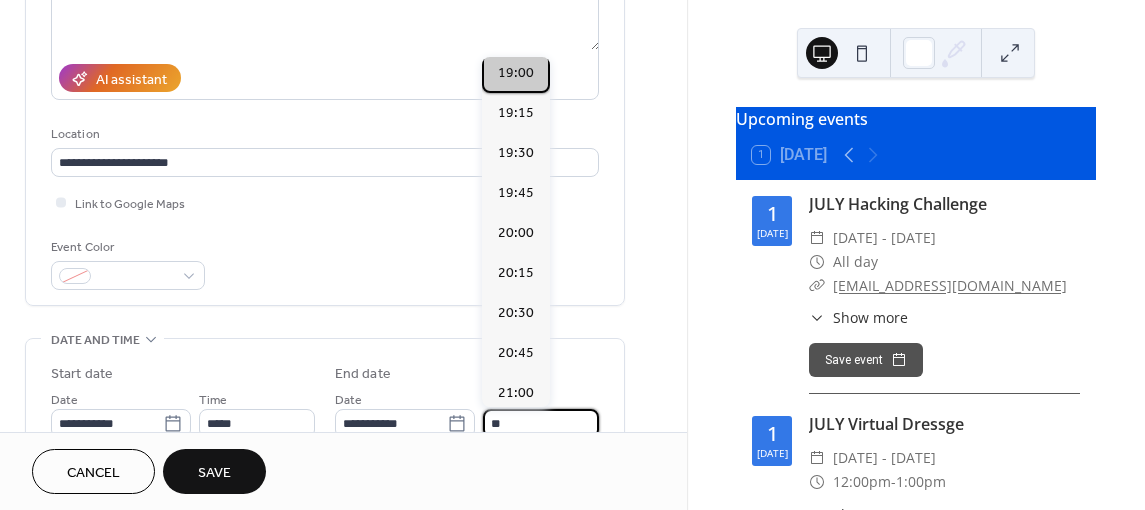 click on "19:00" at bounding box center (516, 73) 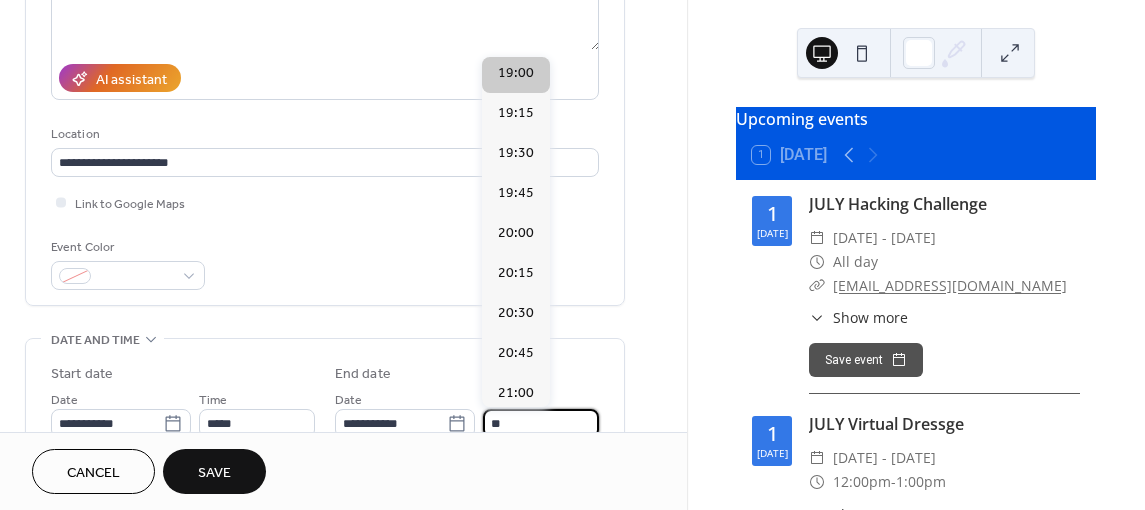 type on "*****" 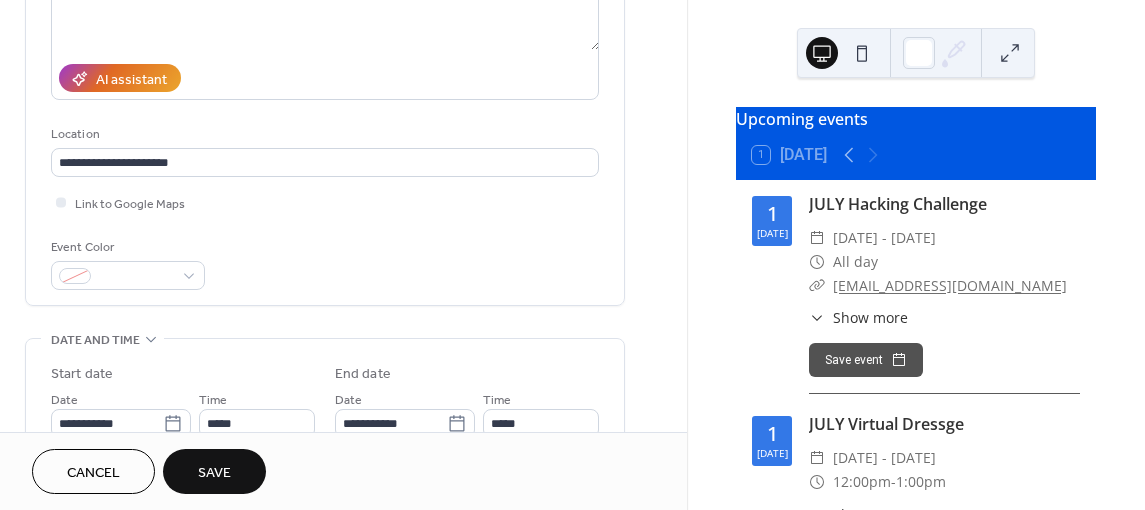 click on "**********" at bounding box center [343, 518] 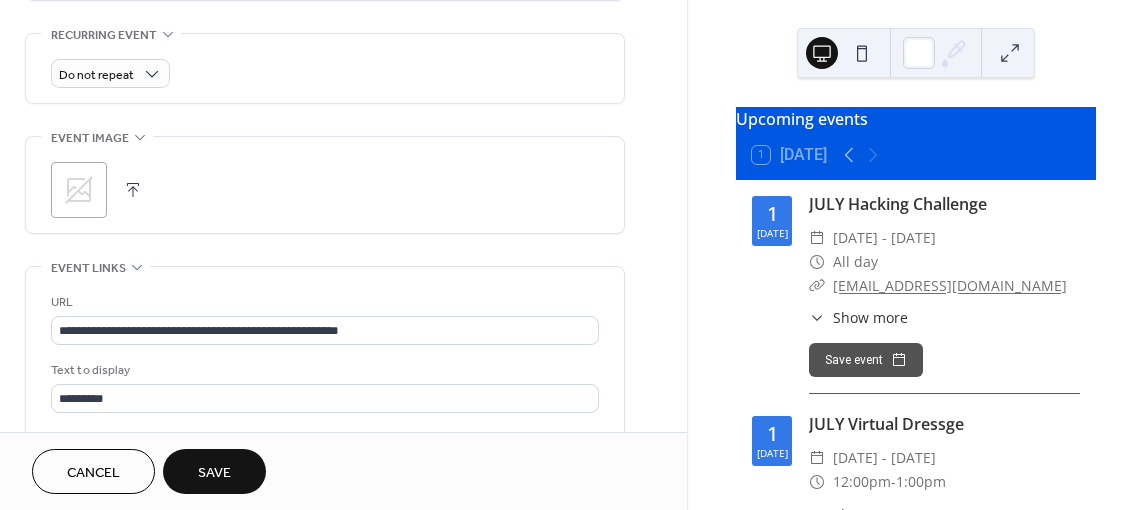 scroll, scrollTop: 852, scrollLeft: 0, axis: vertical 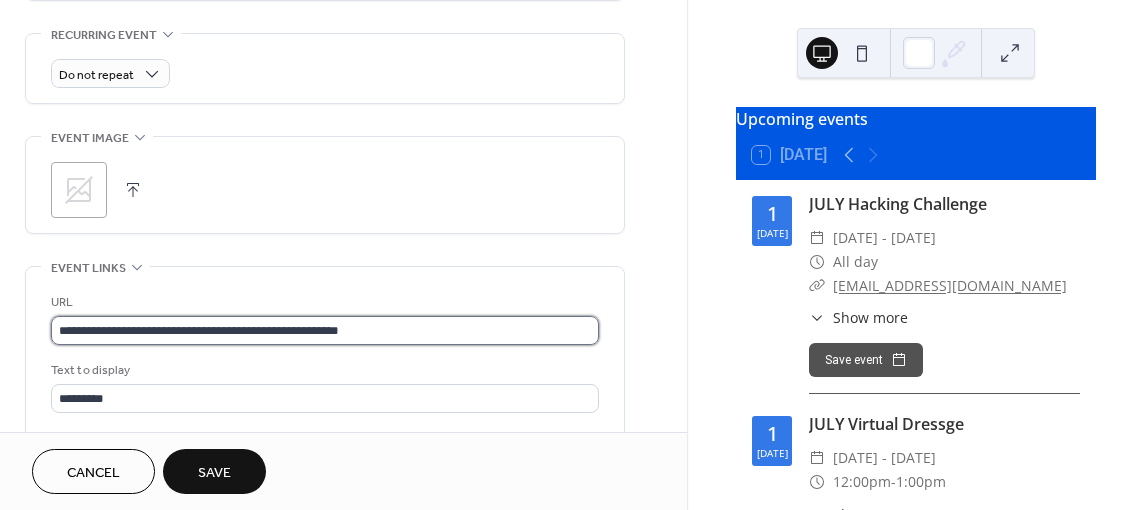 click on "**********" at bounding box center [325, 330] 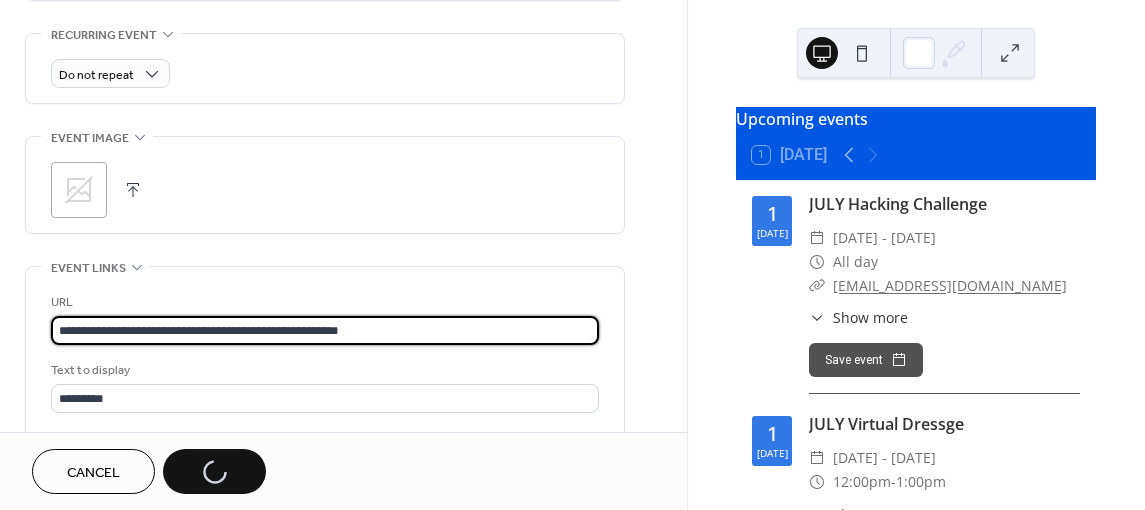 click on "**********" at bounding box center (325, 330) 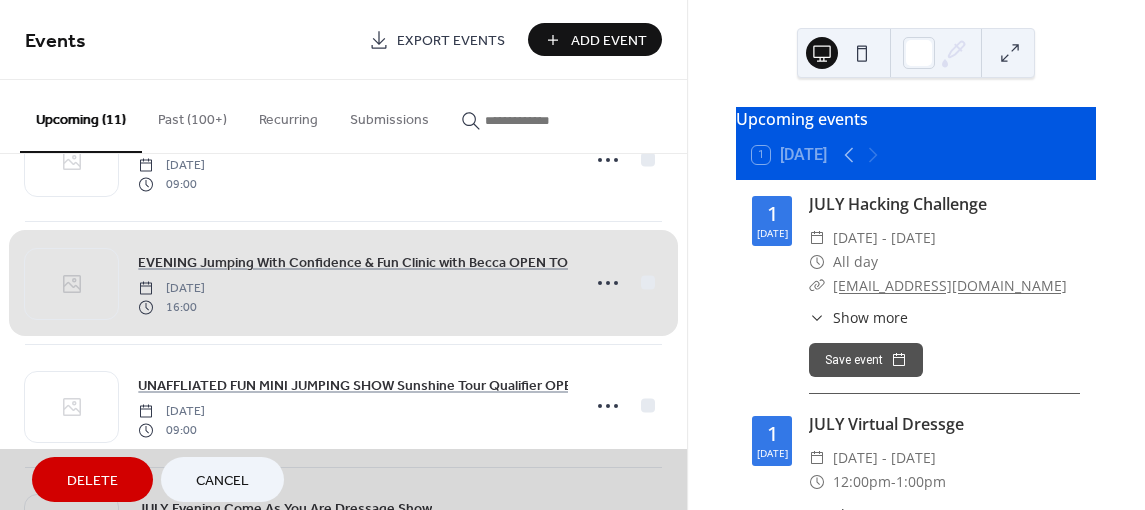 scroll, scrollTop: 585, scrollLeft: 0, axis: vertical 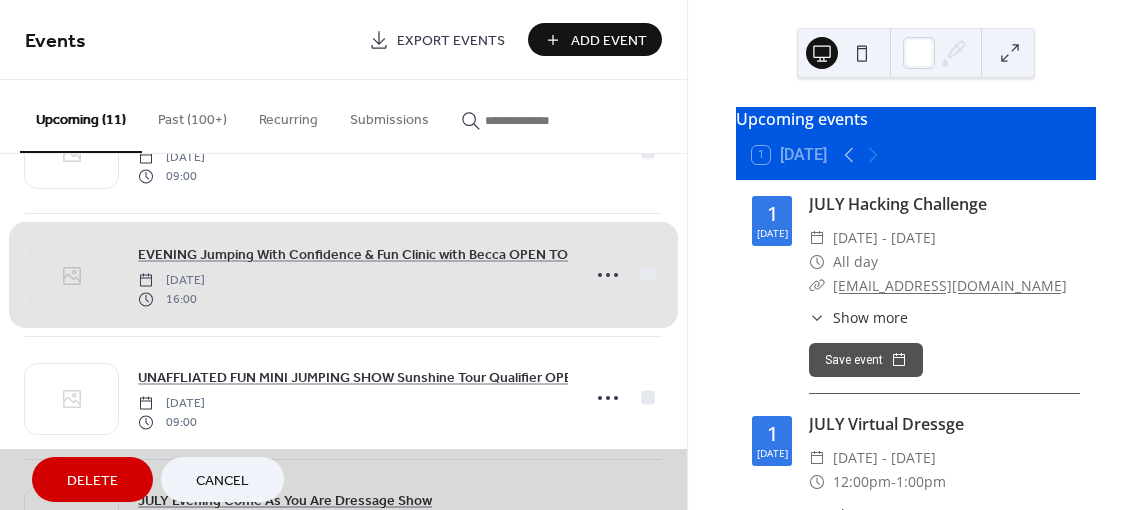 click on "EVENING  Jumping With Confidence & Fun Clinic with Becca OPEN TO ALL Friday, July 18, 2025 16:00" at bounding box center [343, 274] 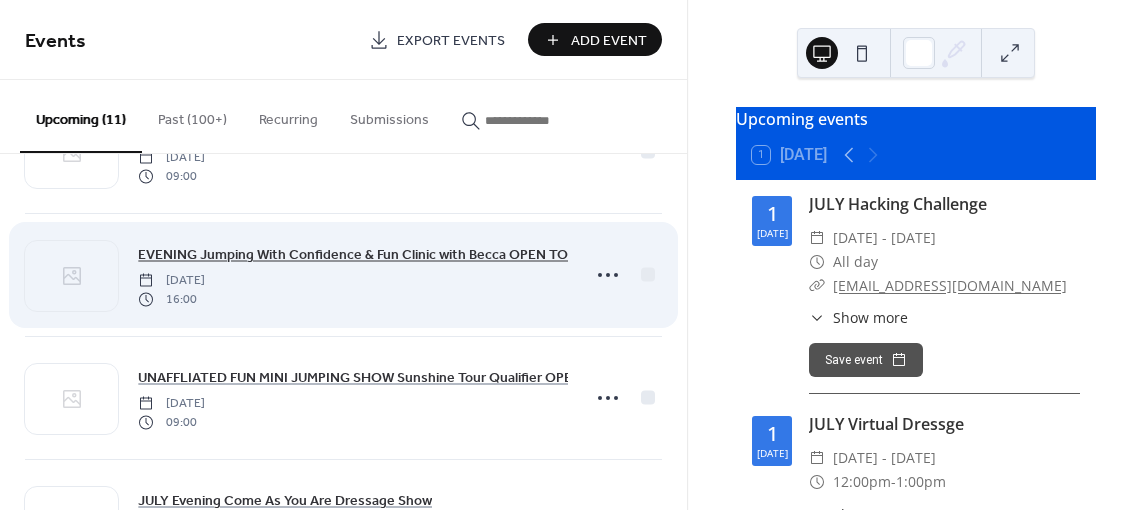 click on "EVENING  Jumping With Confidence & Fun Clinic with Becca OPEN TO ALL" at bounding box center (367, 255) 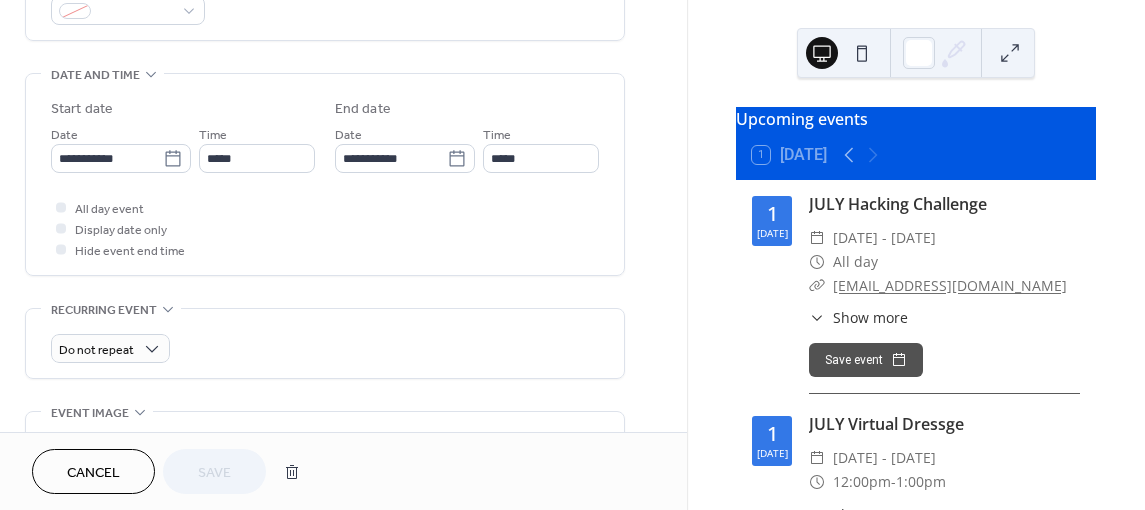 scroll, scrollTop: 1037, scrollLeft: 0, axis: vertical 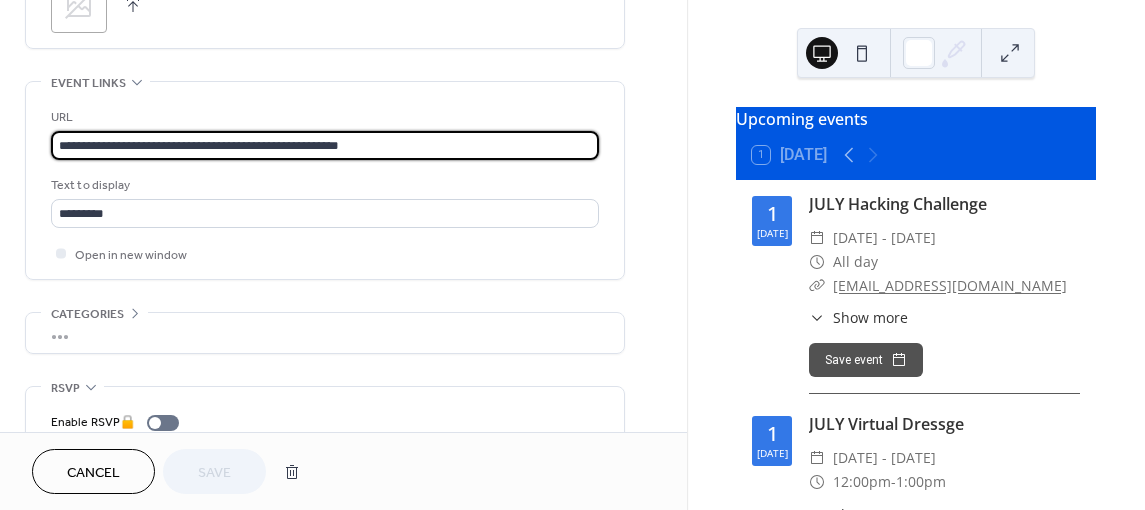 drag, startPoint x: 418, startPoint y: 144, endPoint x: -68, endPoint y: 112, distance: 487.05237 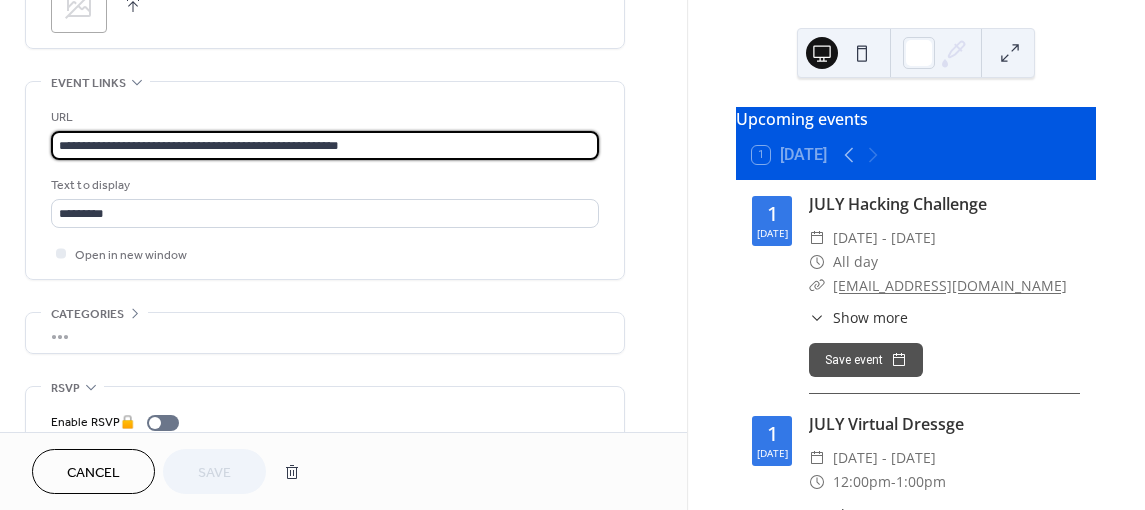 click on "**********" at bounding box center [572, 255] 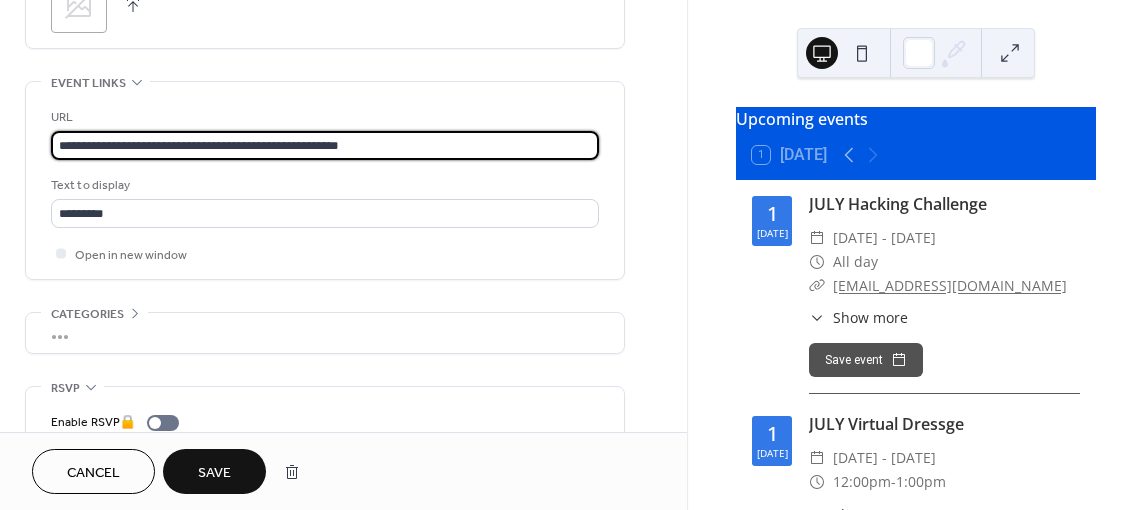 type on "**********" 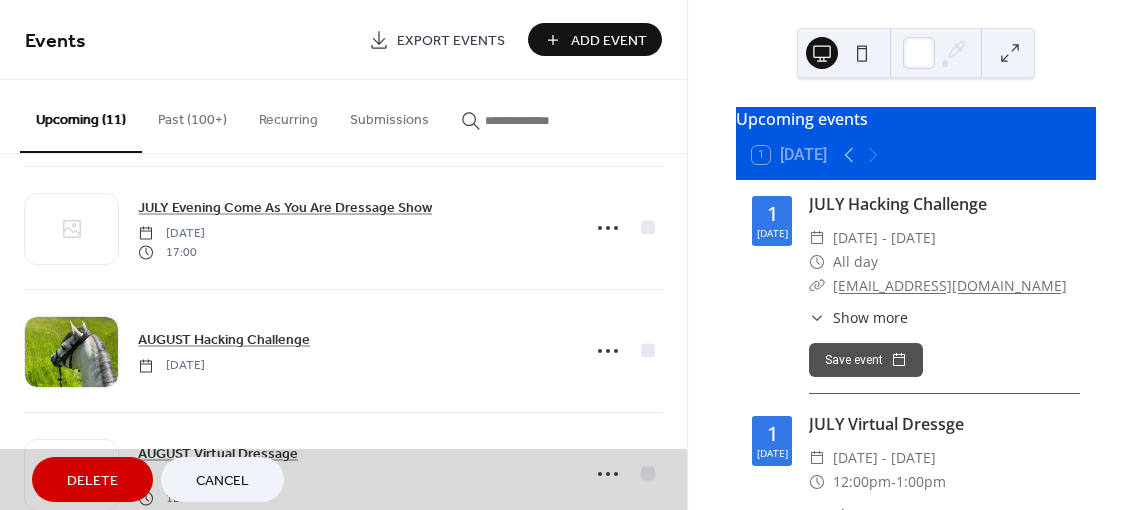 scroll, scrollTop: 879, scrollLeft: 0, axis: vertical 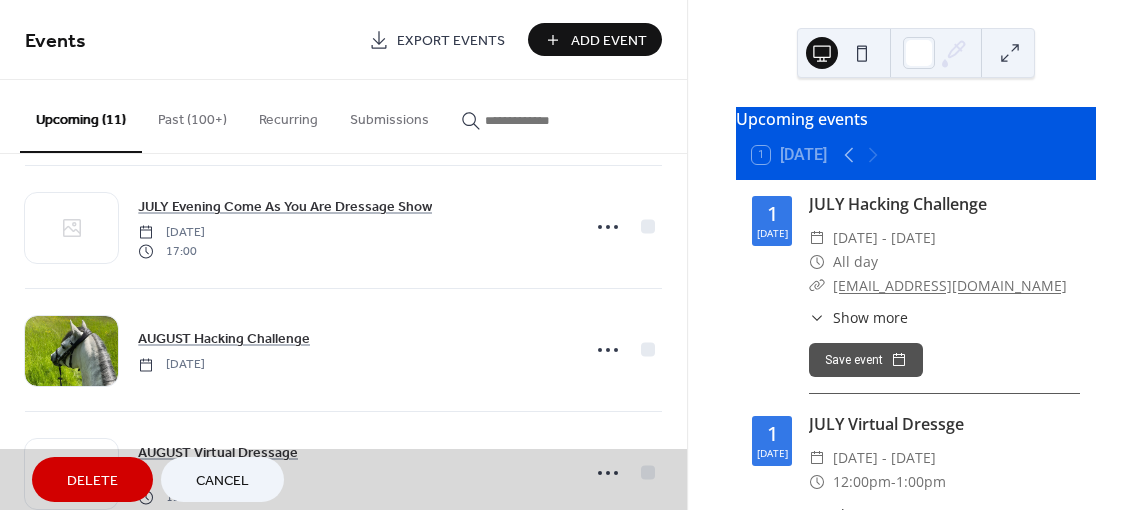 click at bounding box center (535, 120) 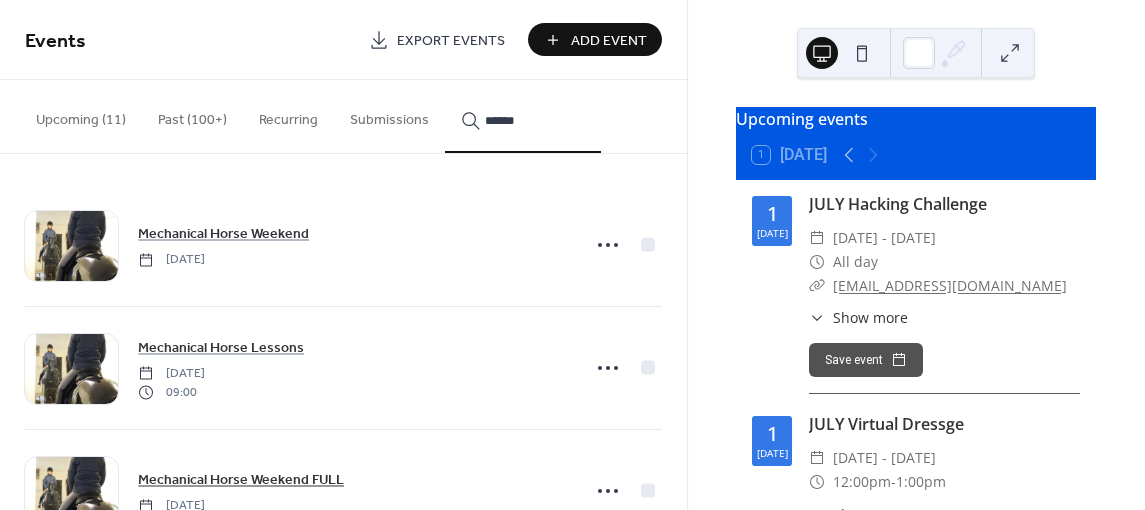 type on "******" 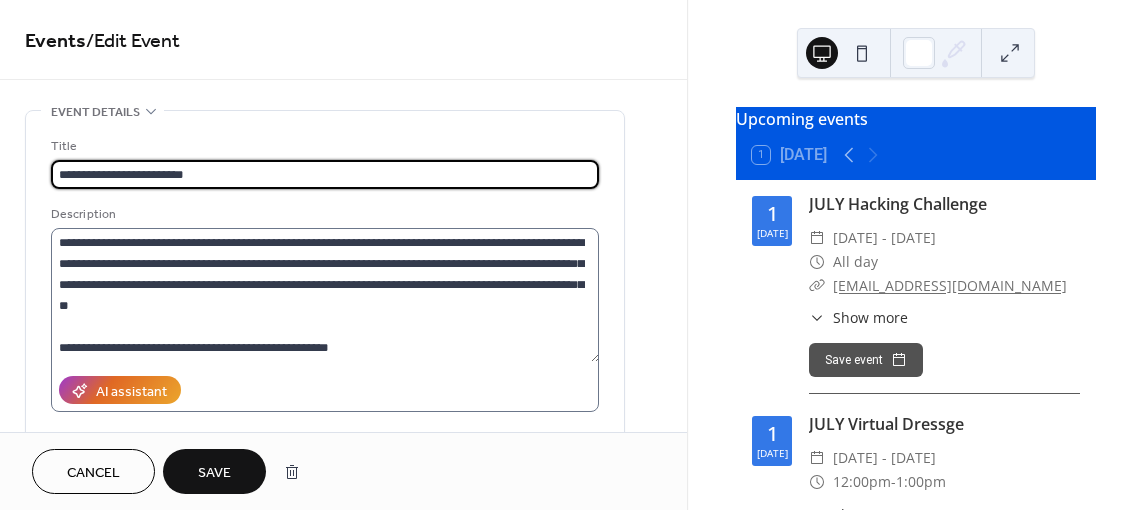 type on "**********" 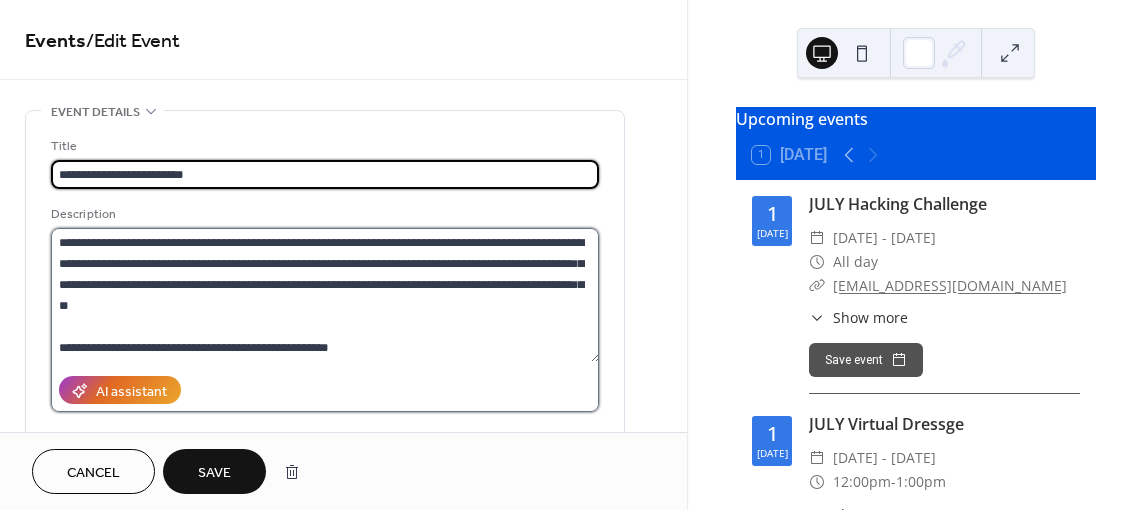 click at bounding box center [325, 295] 